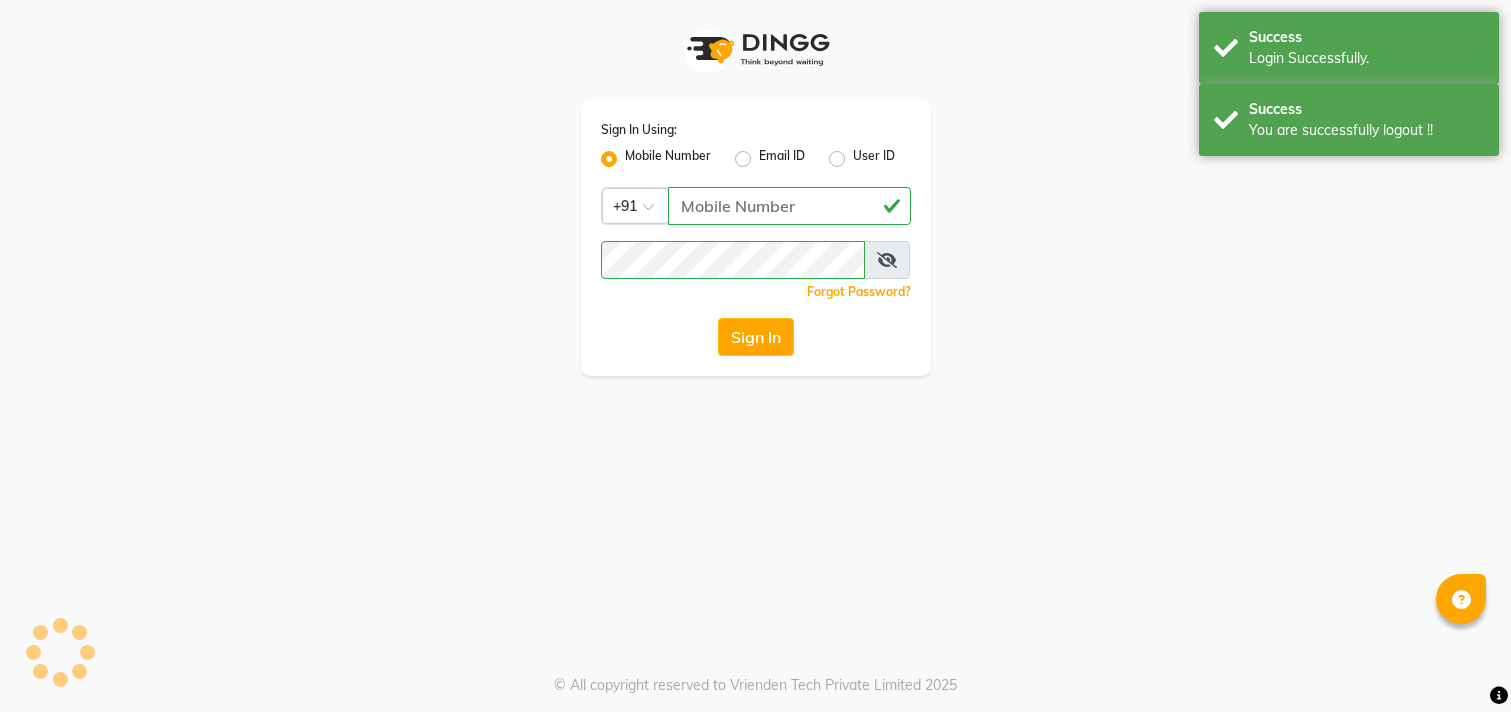 scroll, scrollTop: 0, scrollLeft: 0, axis: both 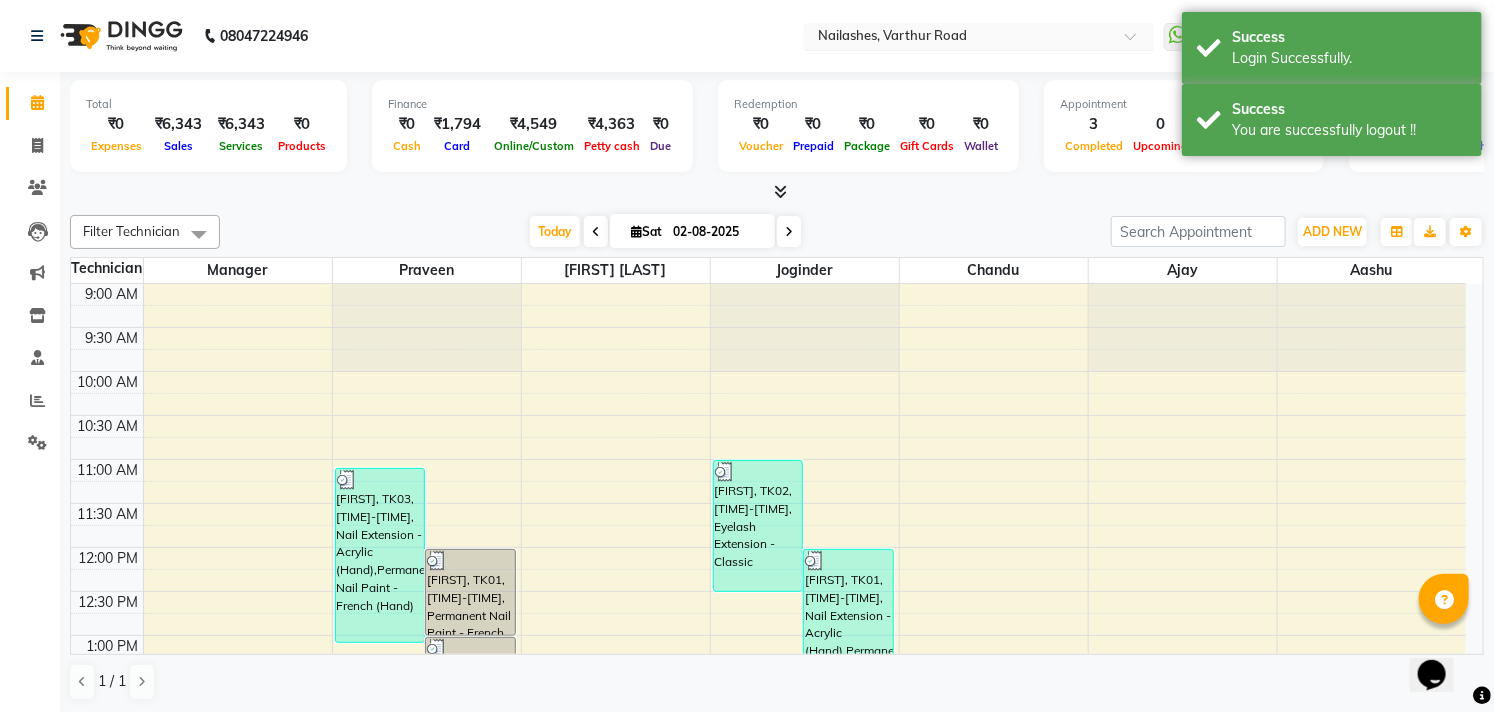 click at bounding box center (959, 38) 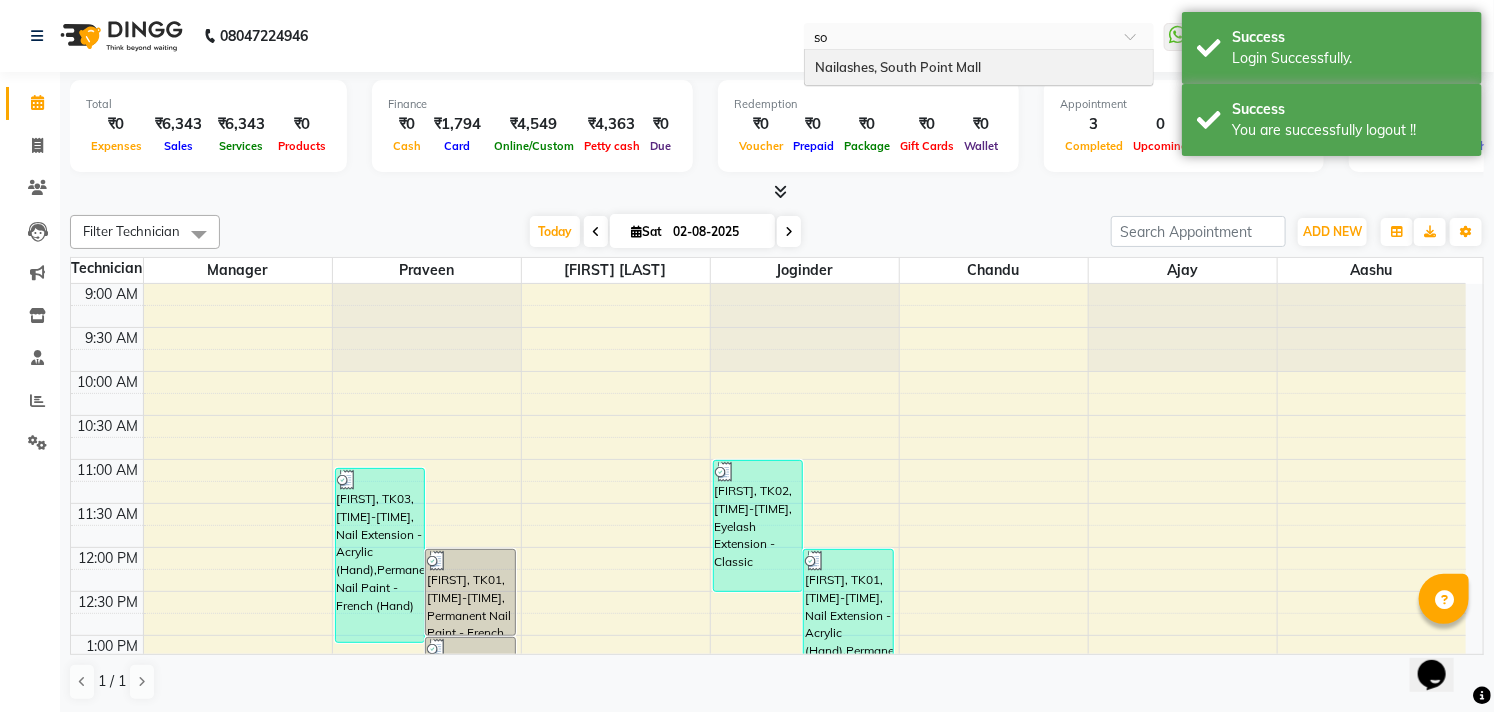 scroll, scrollTop: 0, scrollLeft: 0, axis: both 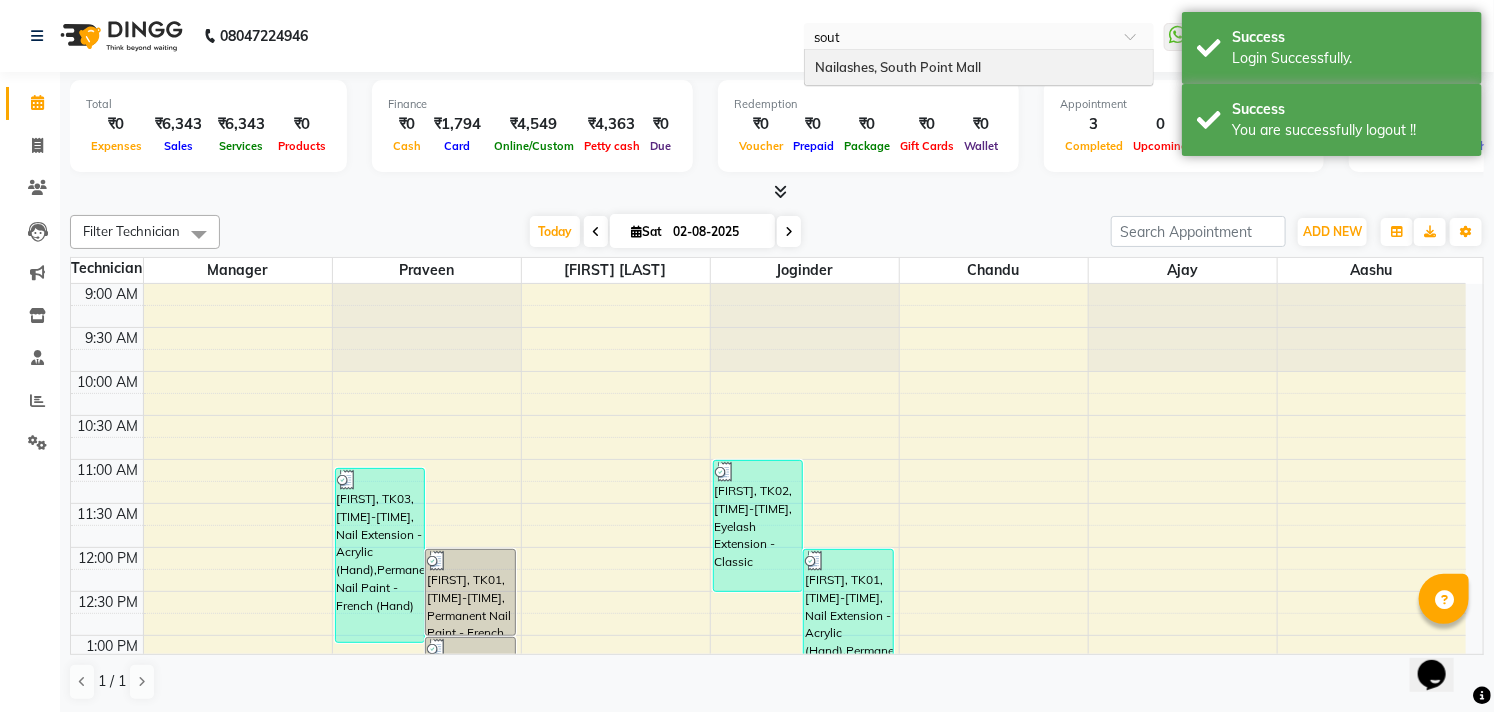 type on "south" 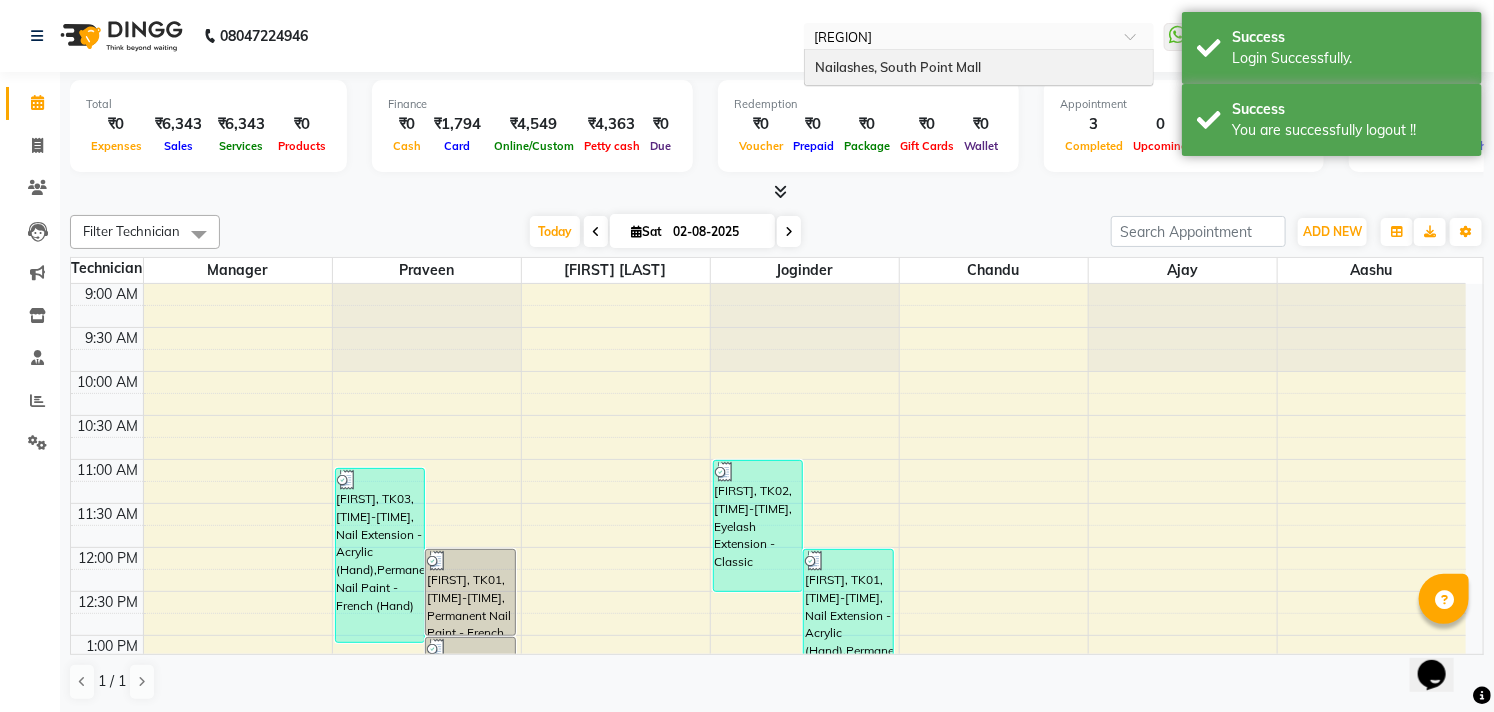 type 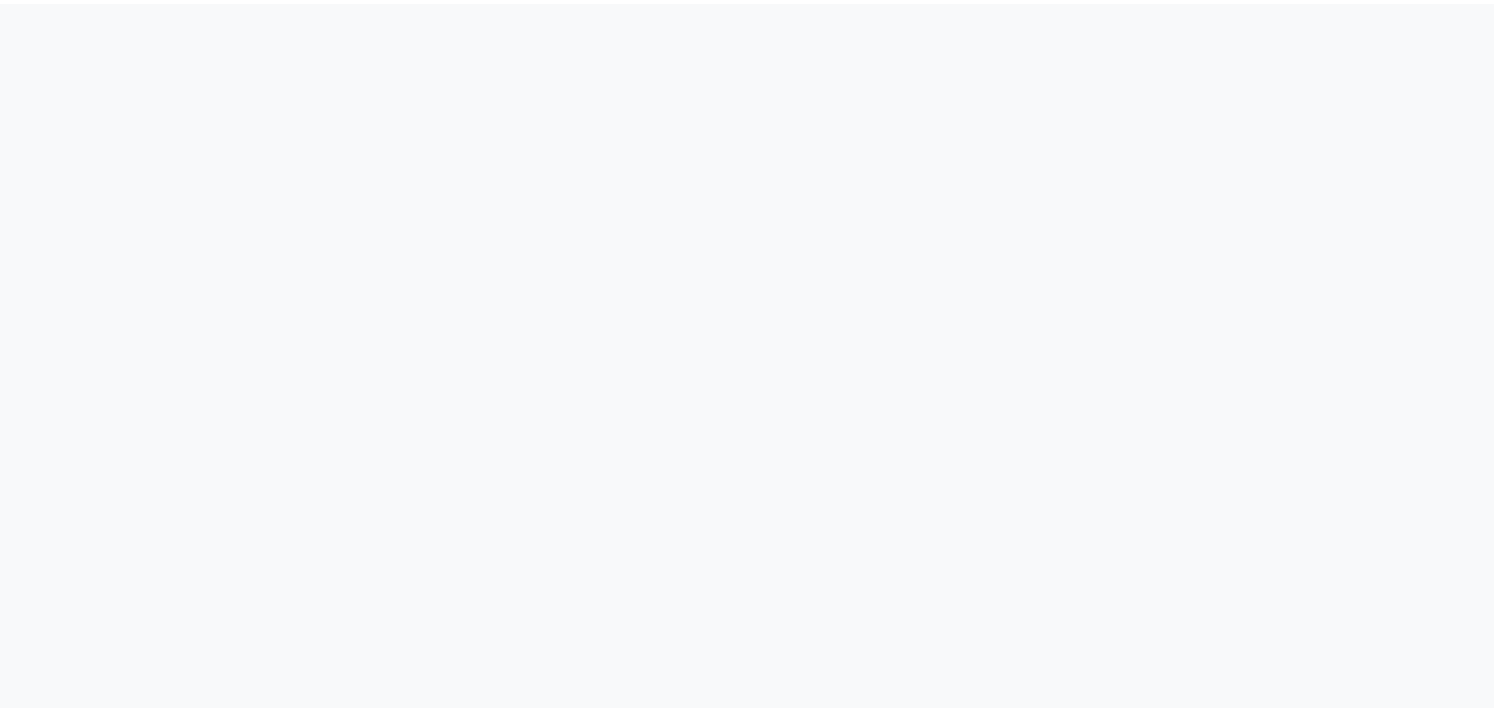 scroll, scrollTop: 0, scrollLeft: 0, axis: both 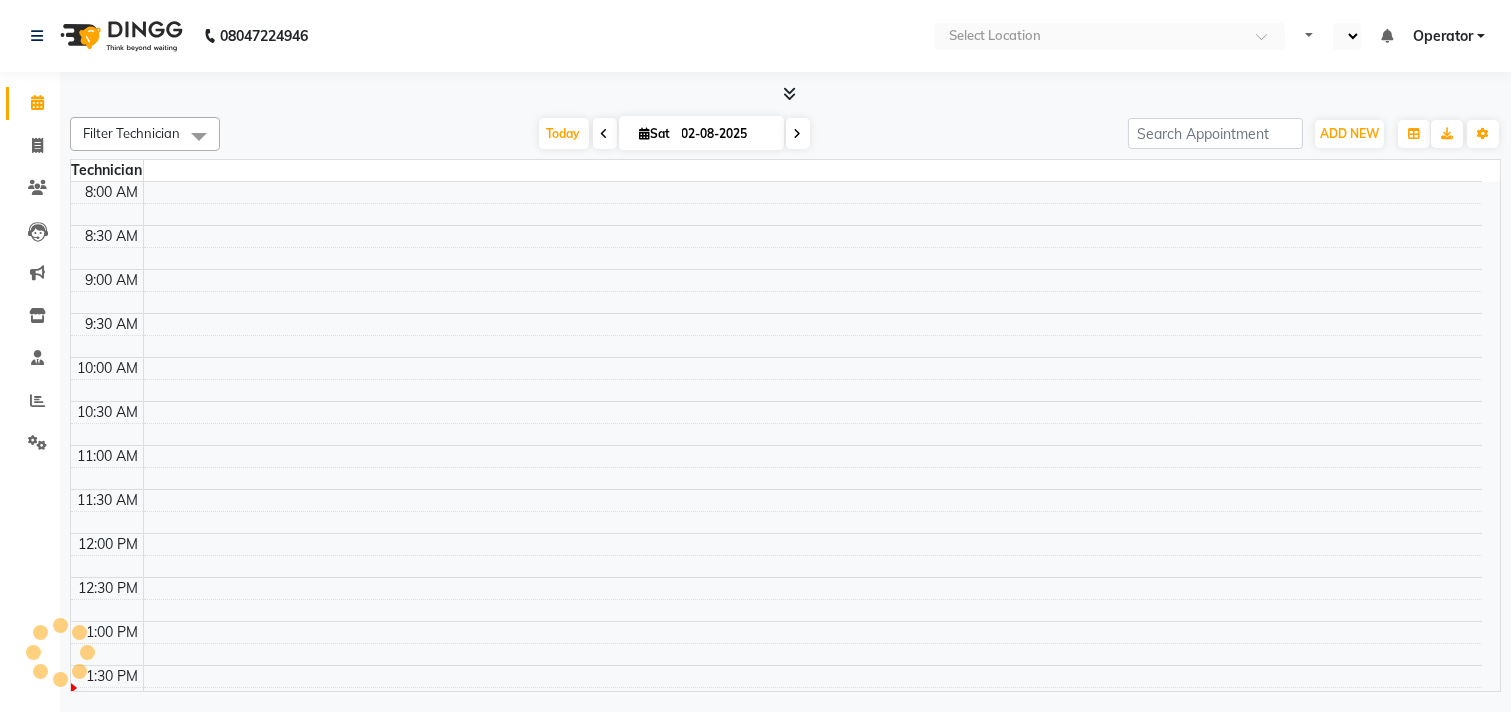 select on "en" 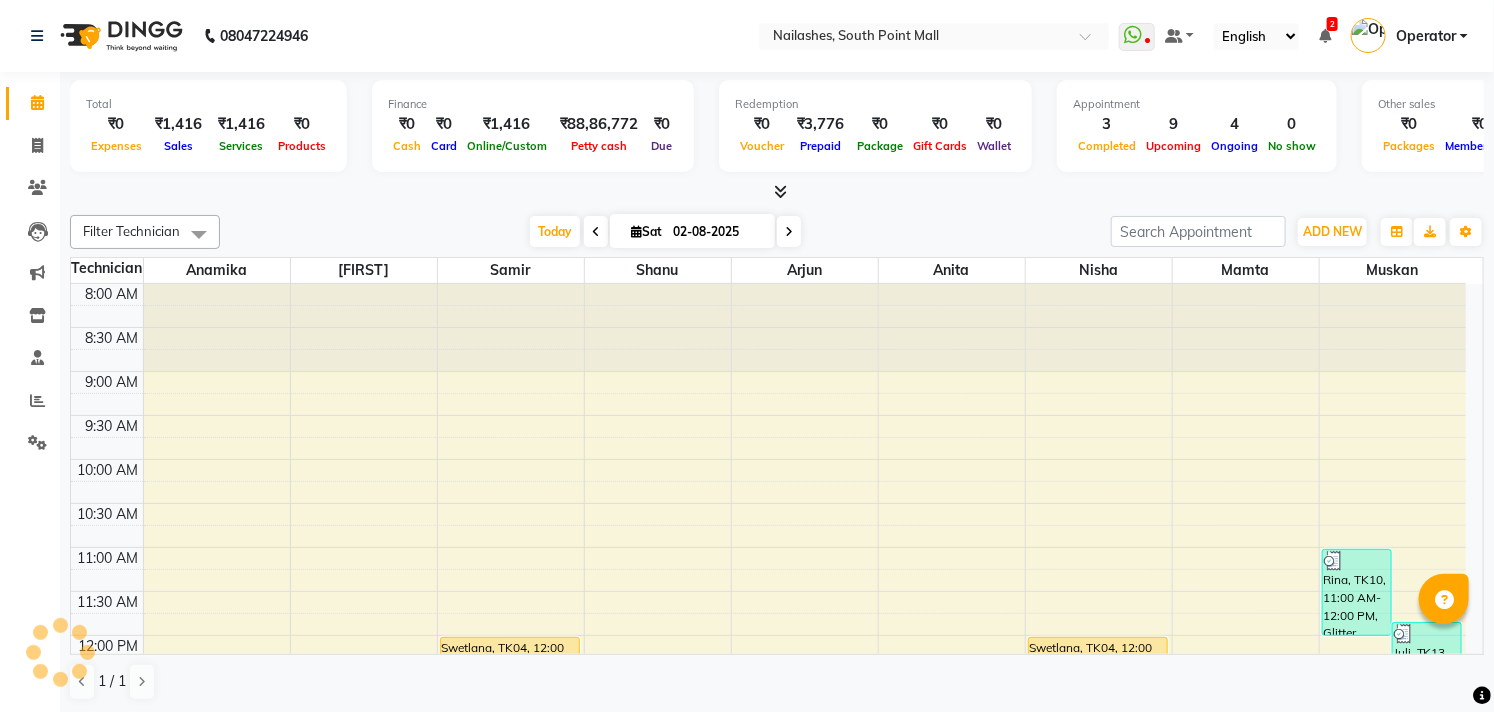 scroll, scrollTop: 0, scrollLeft: 0, axis: both 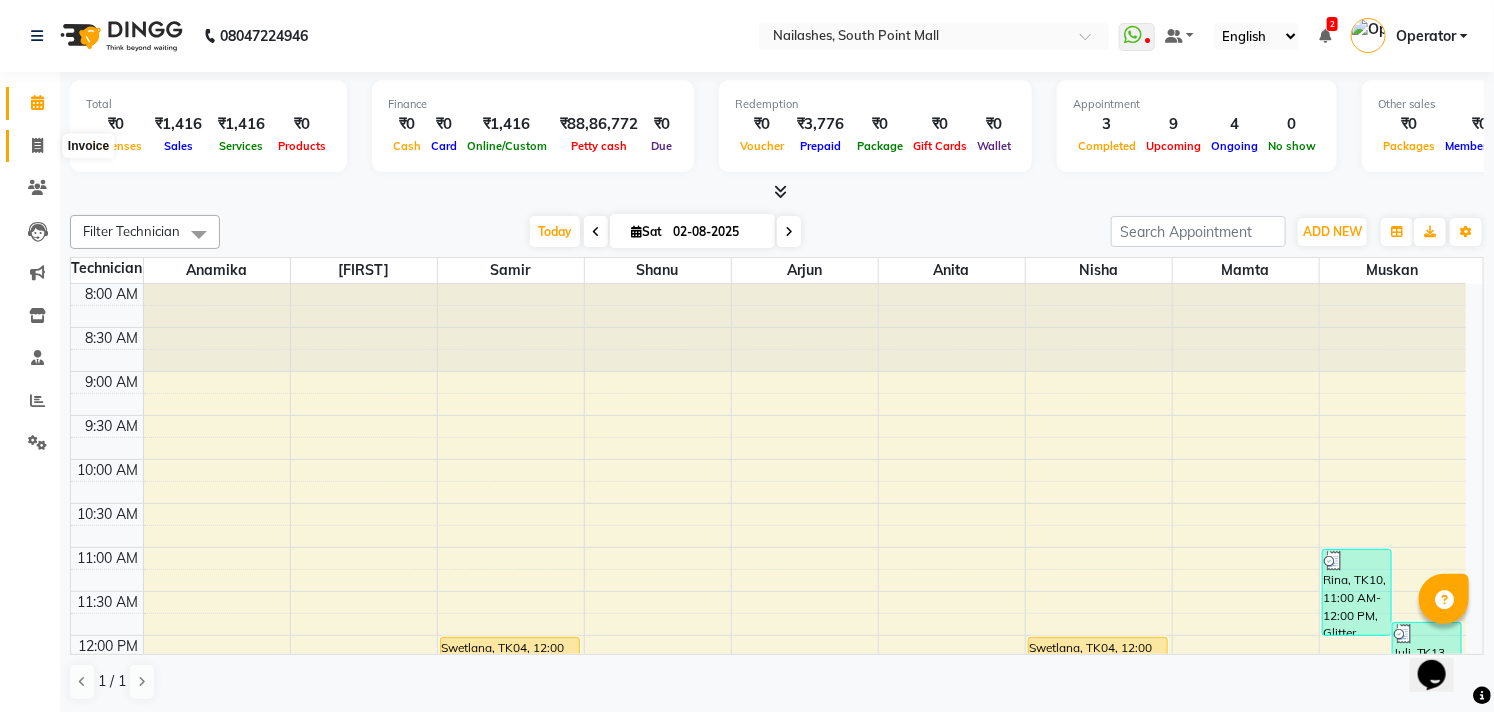 click 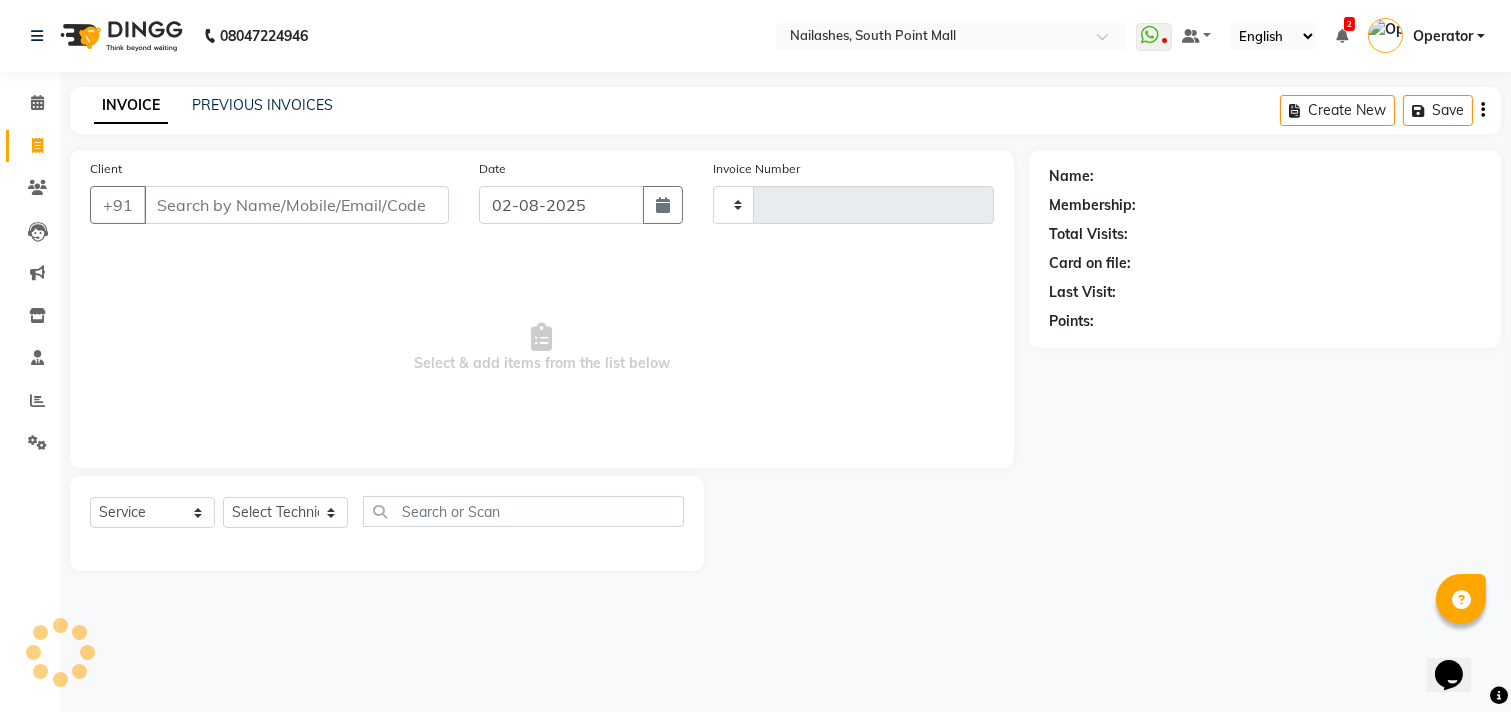 type on "1814" 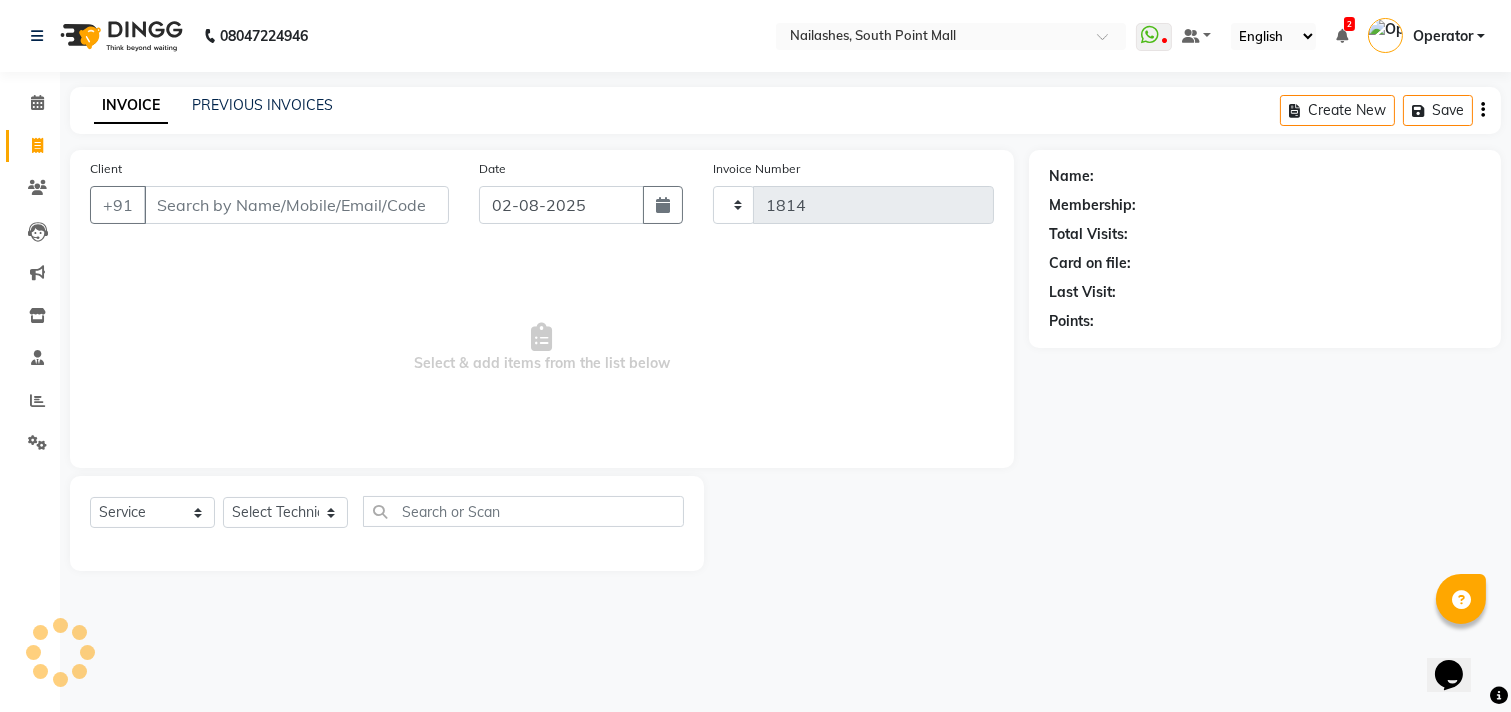 select on "3926" 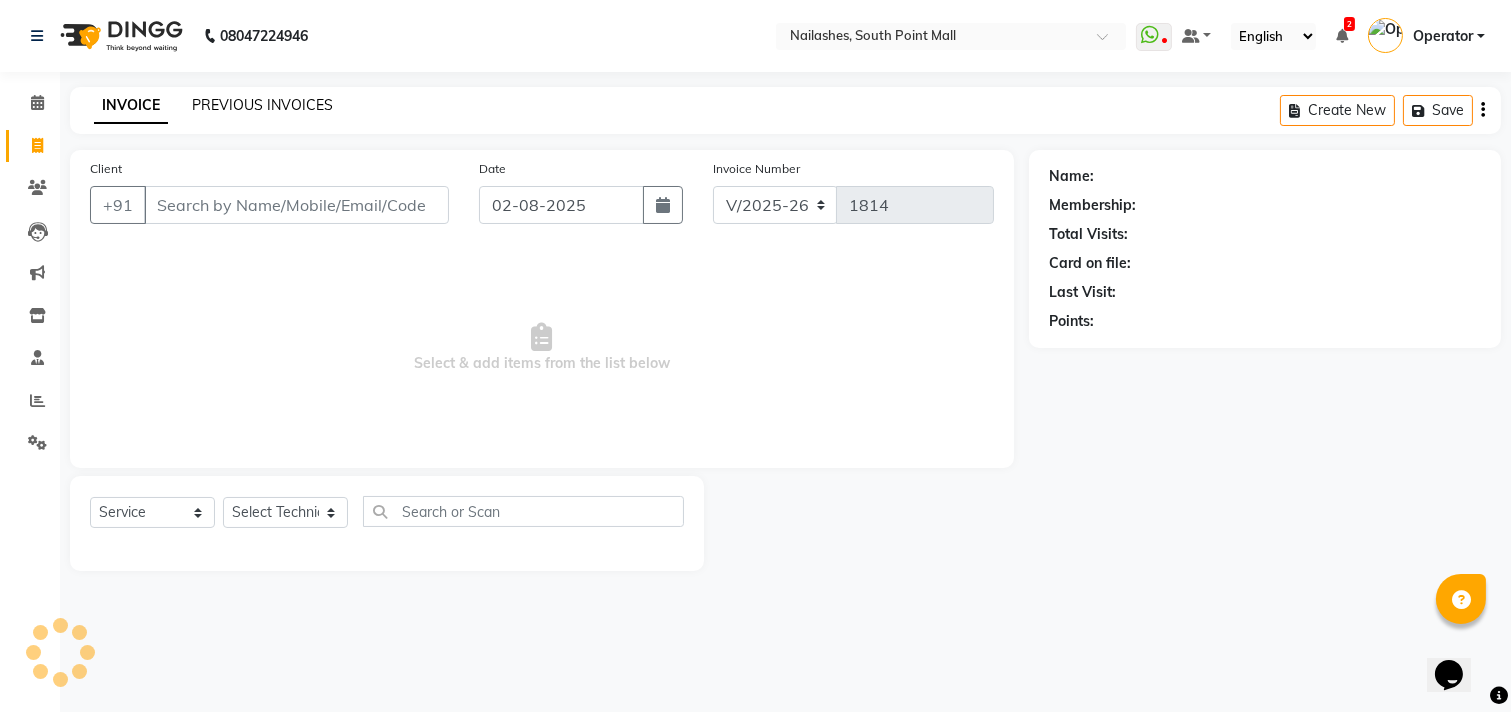 click on "PREVIOUS INVOICES" 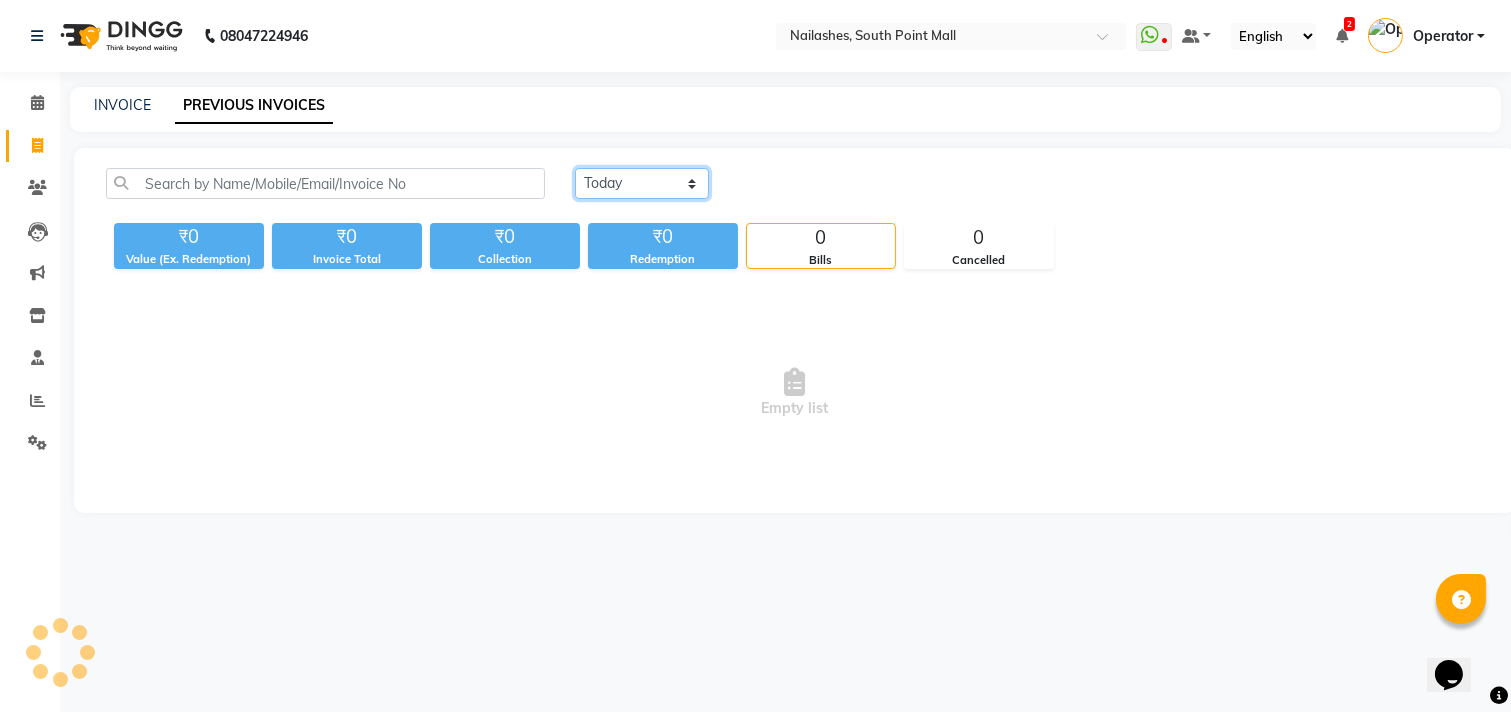 click on "Today Yesterday Custom Range" 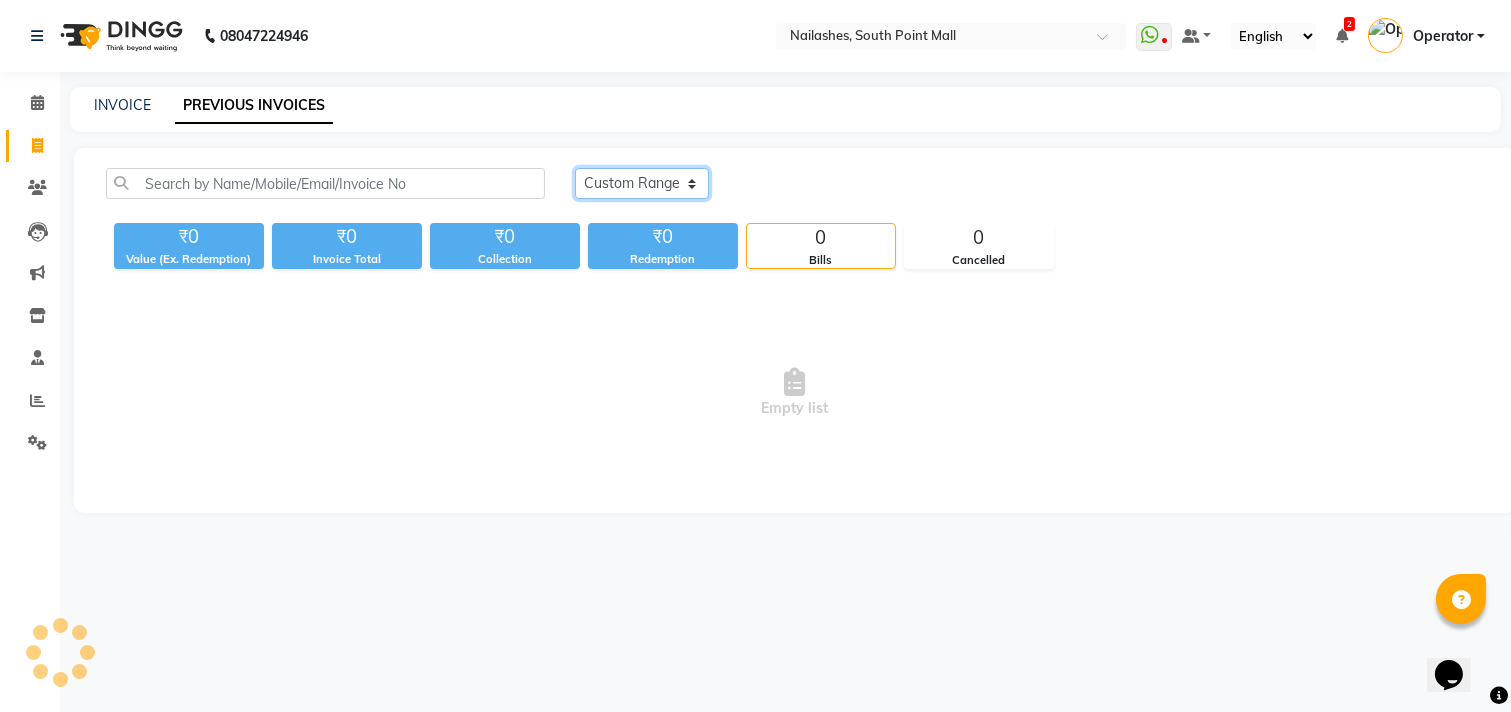 click on "Today Yesterday Custom Range" 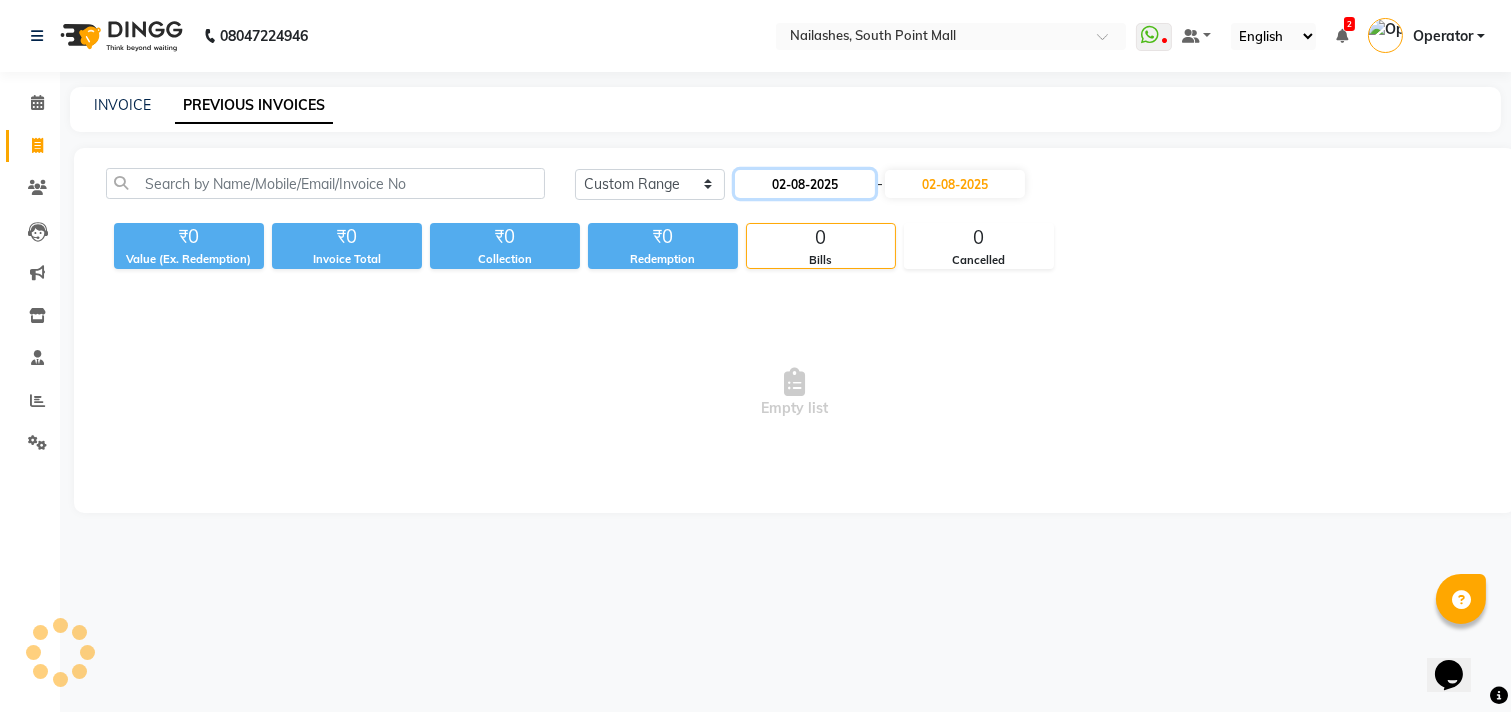 click on "02-08-2025" 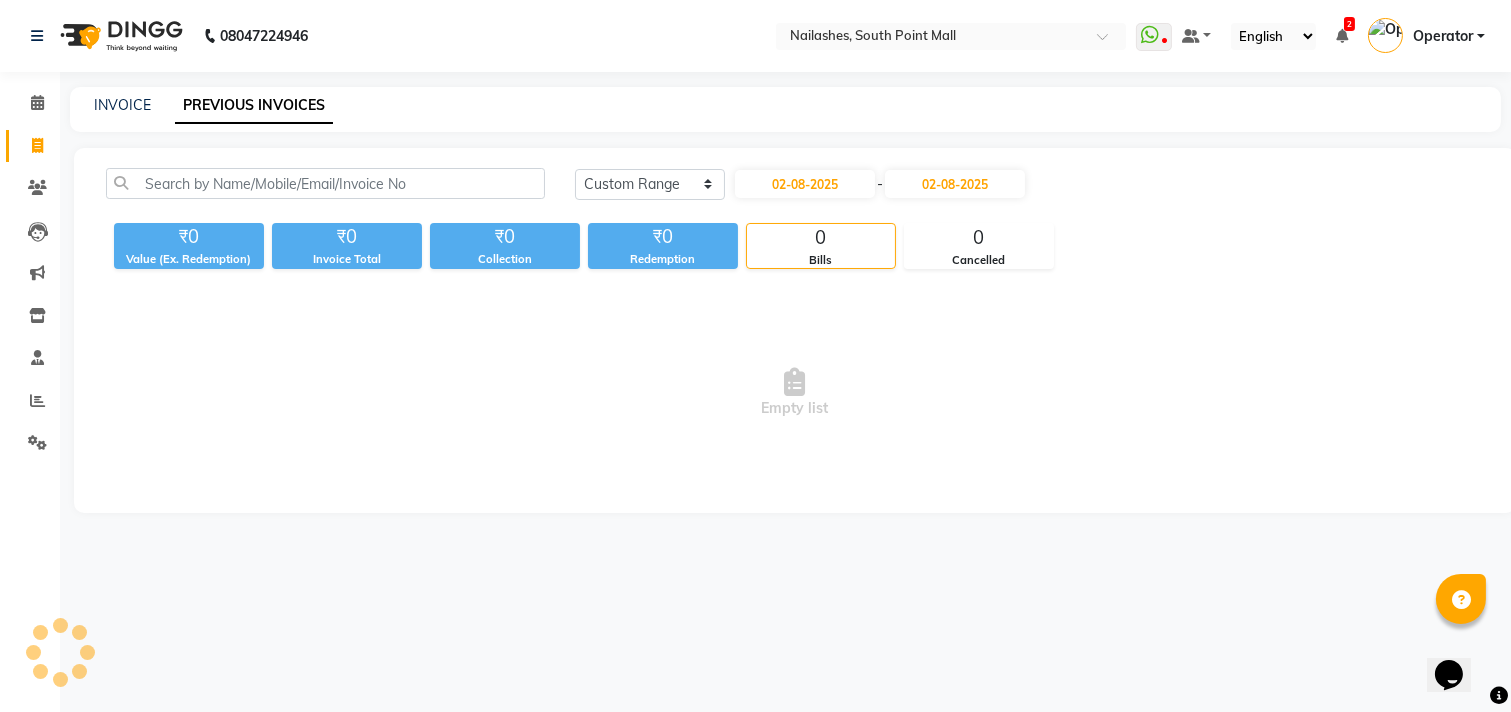 select on "8" 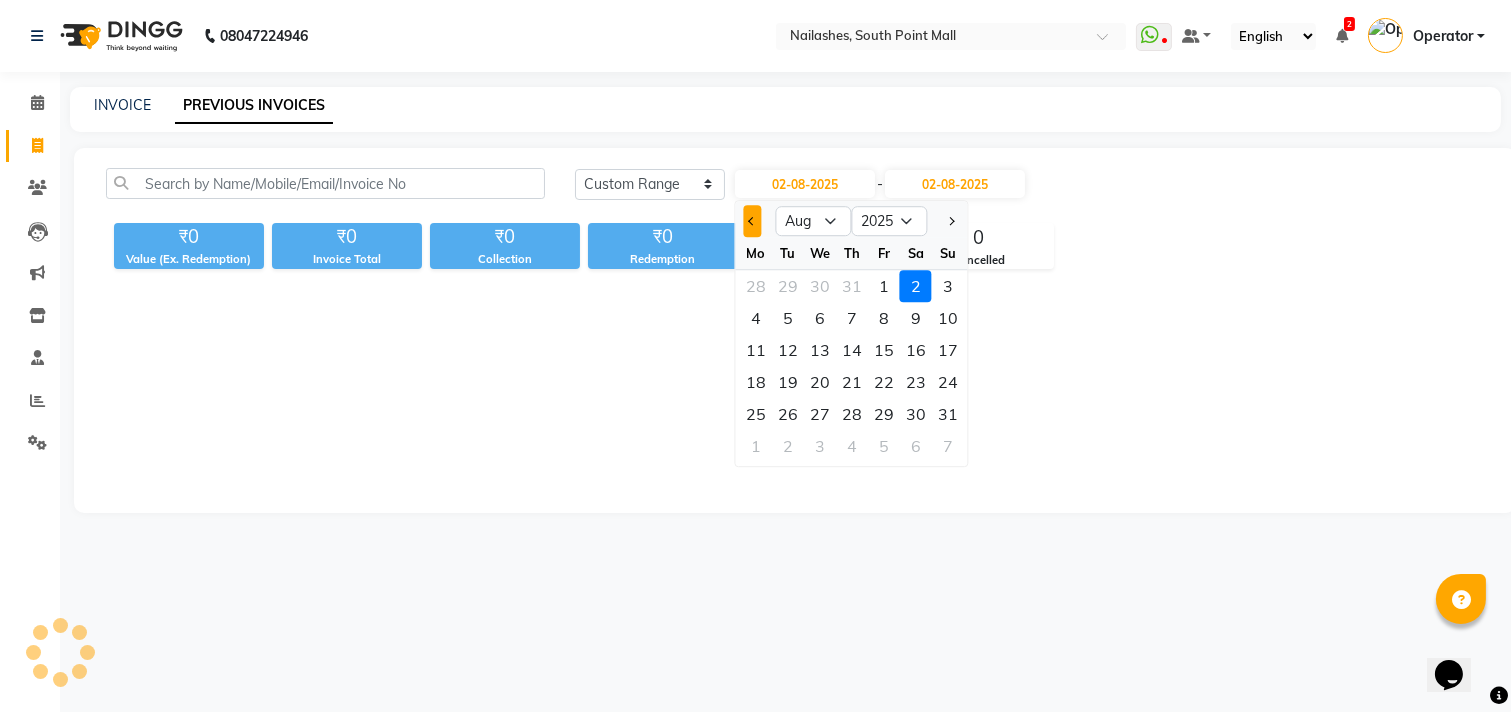 click 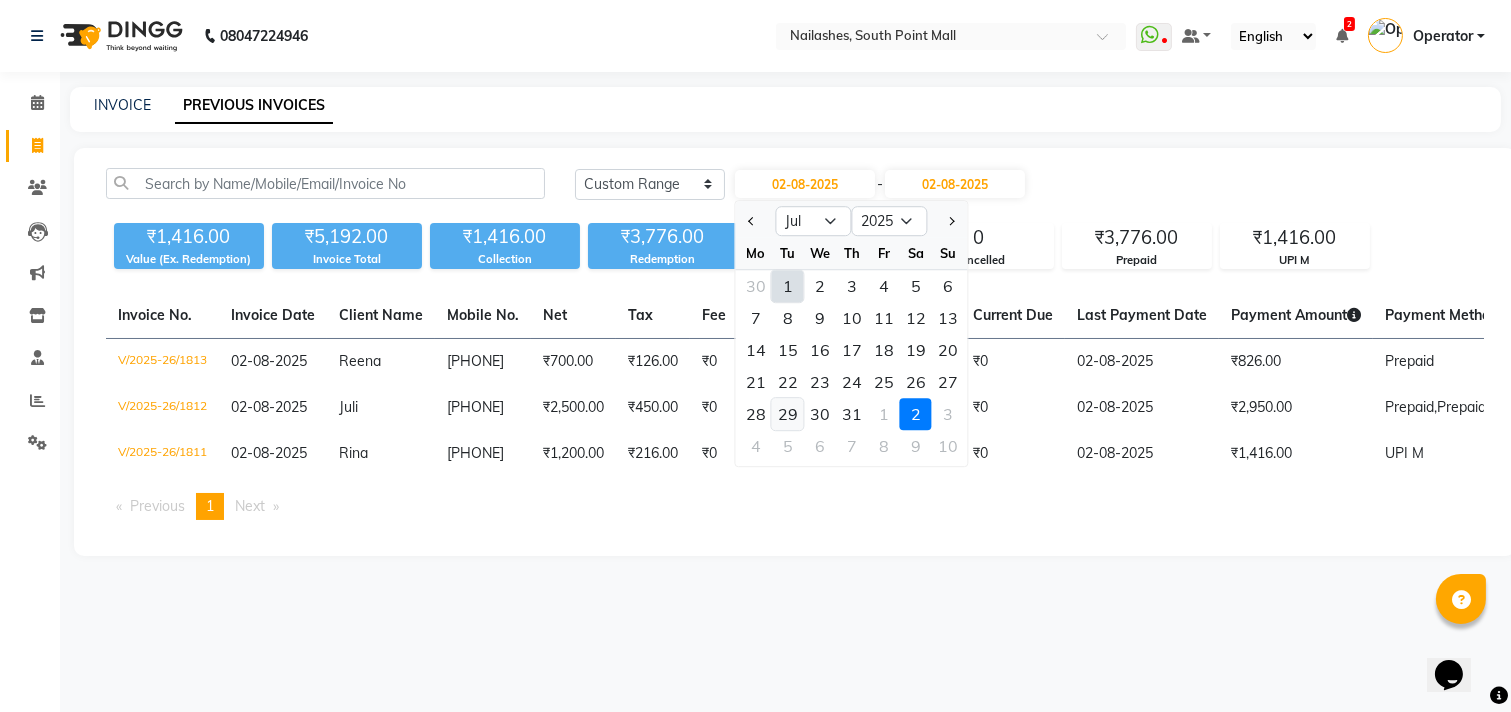 click on "29" 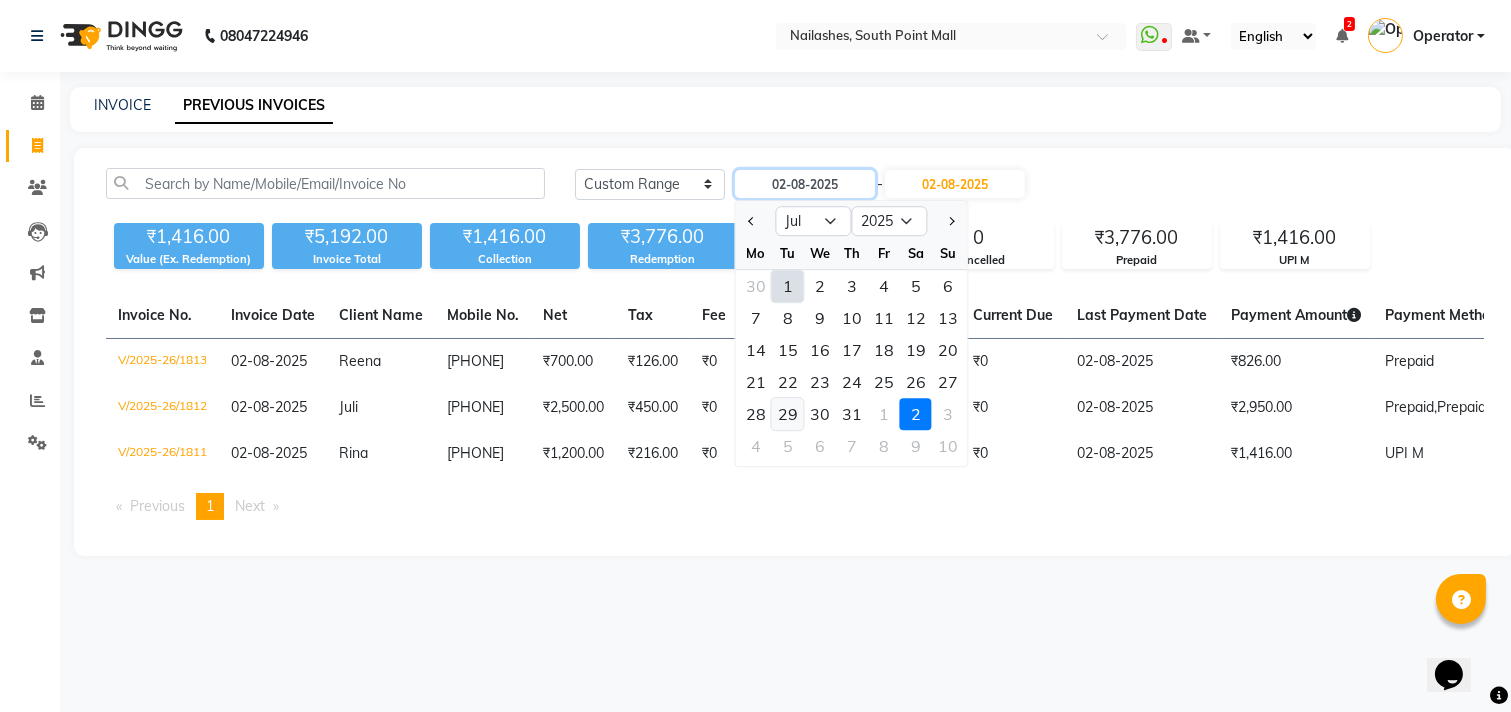 type on "29-07-2025" 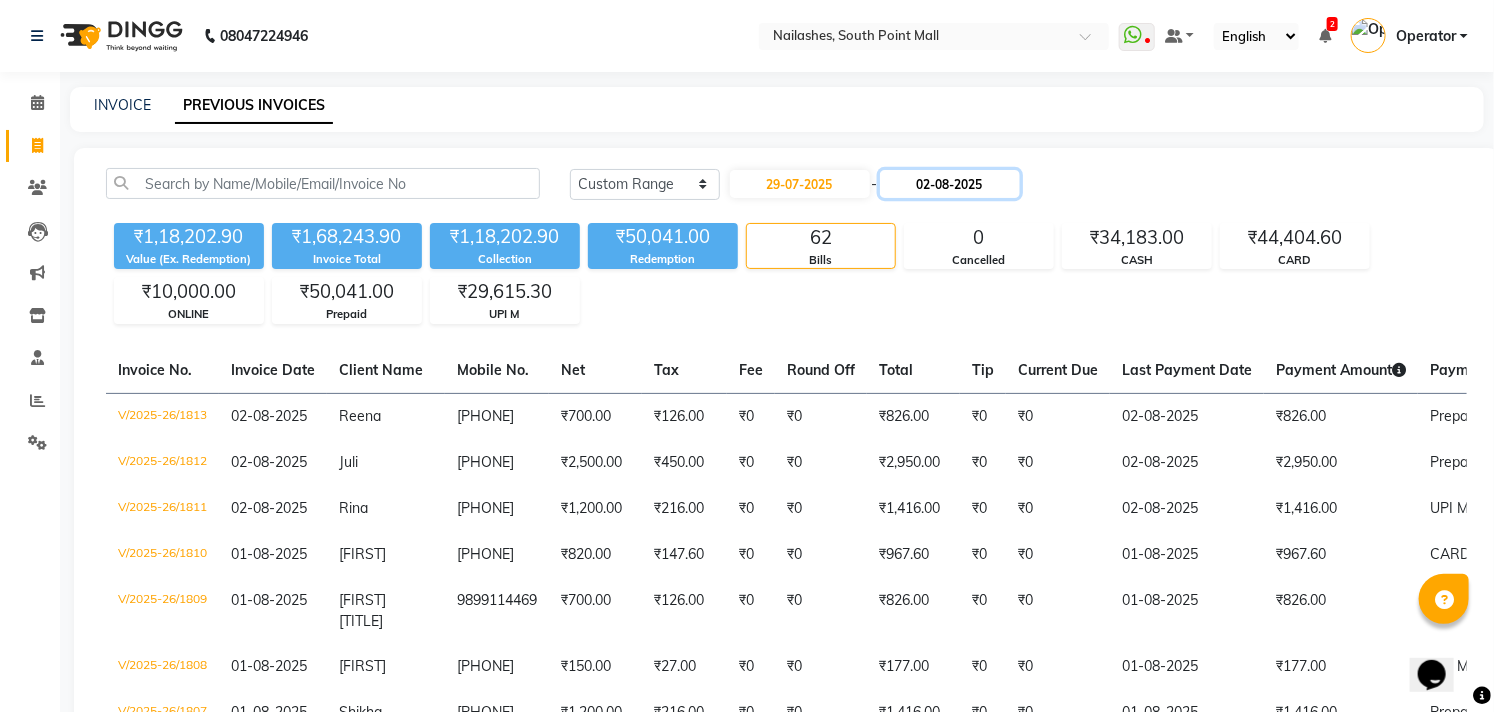click on "02-08-2025" 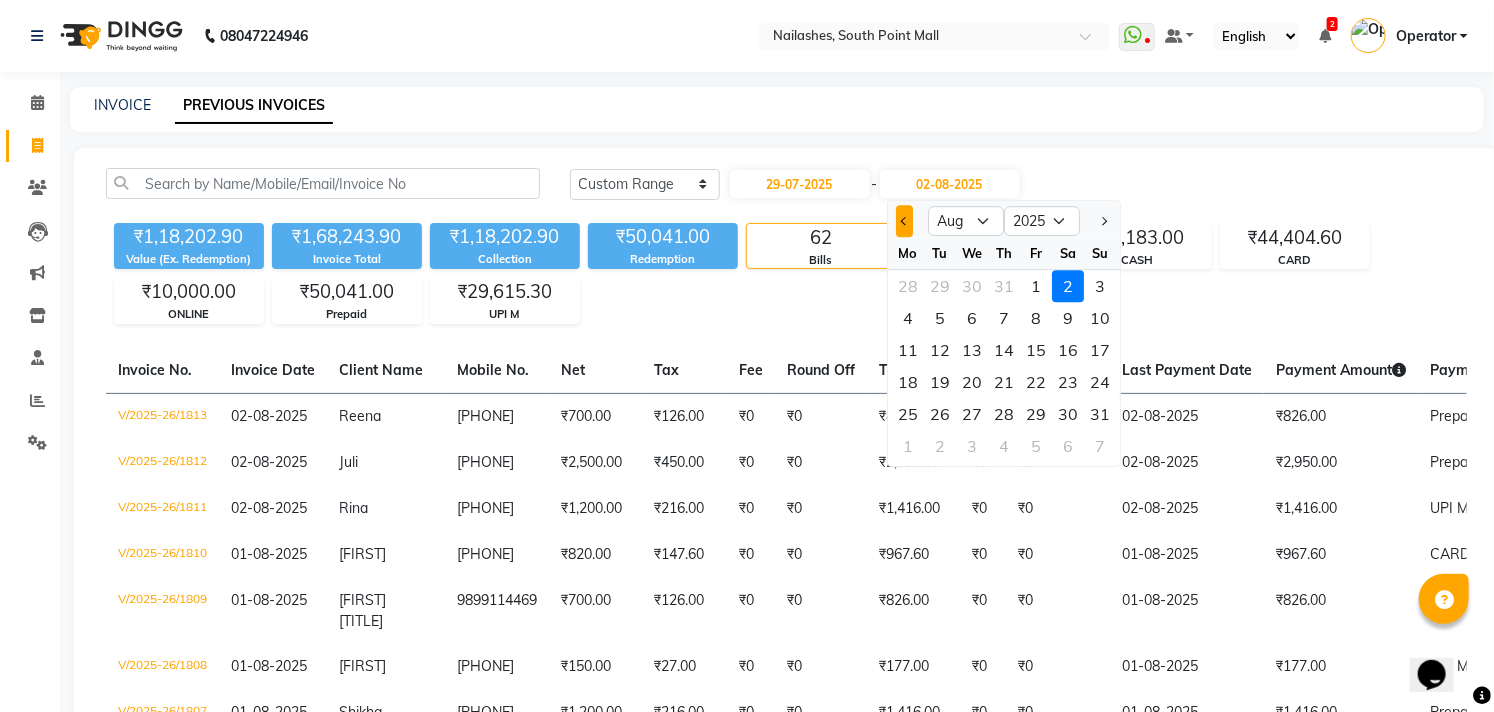 click 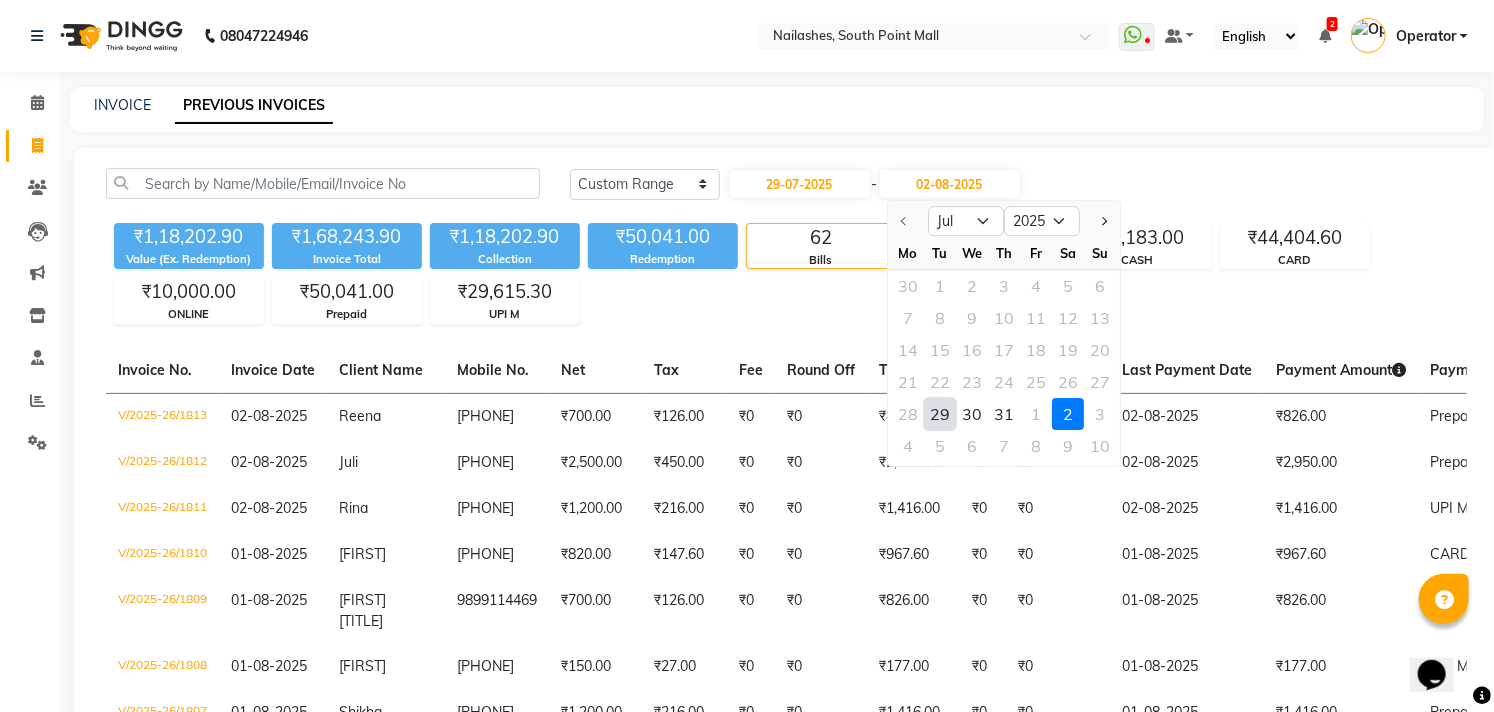 click on "29" 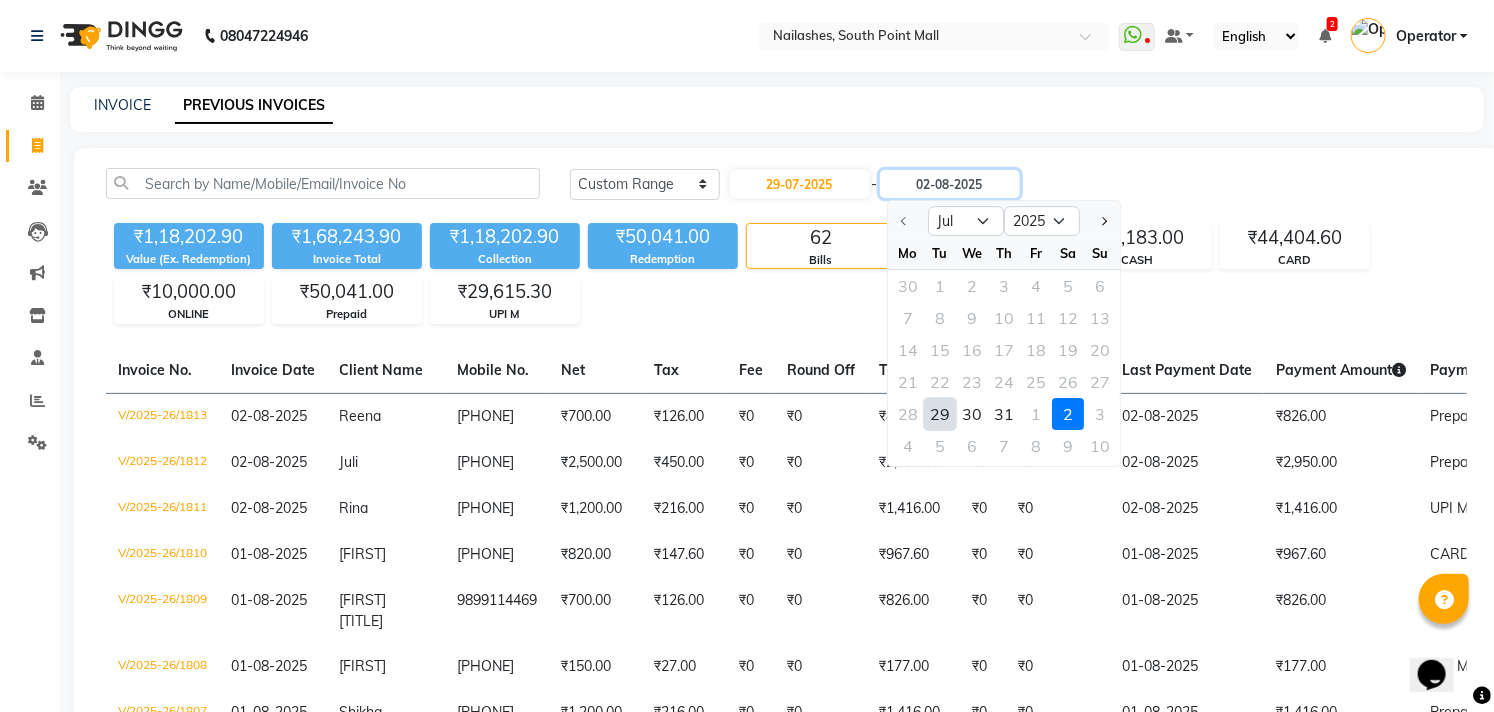 type on "29-07-2025" 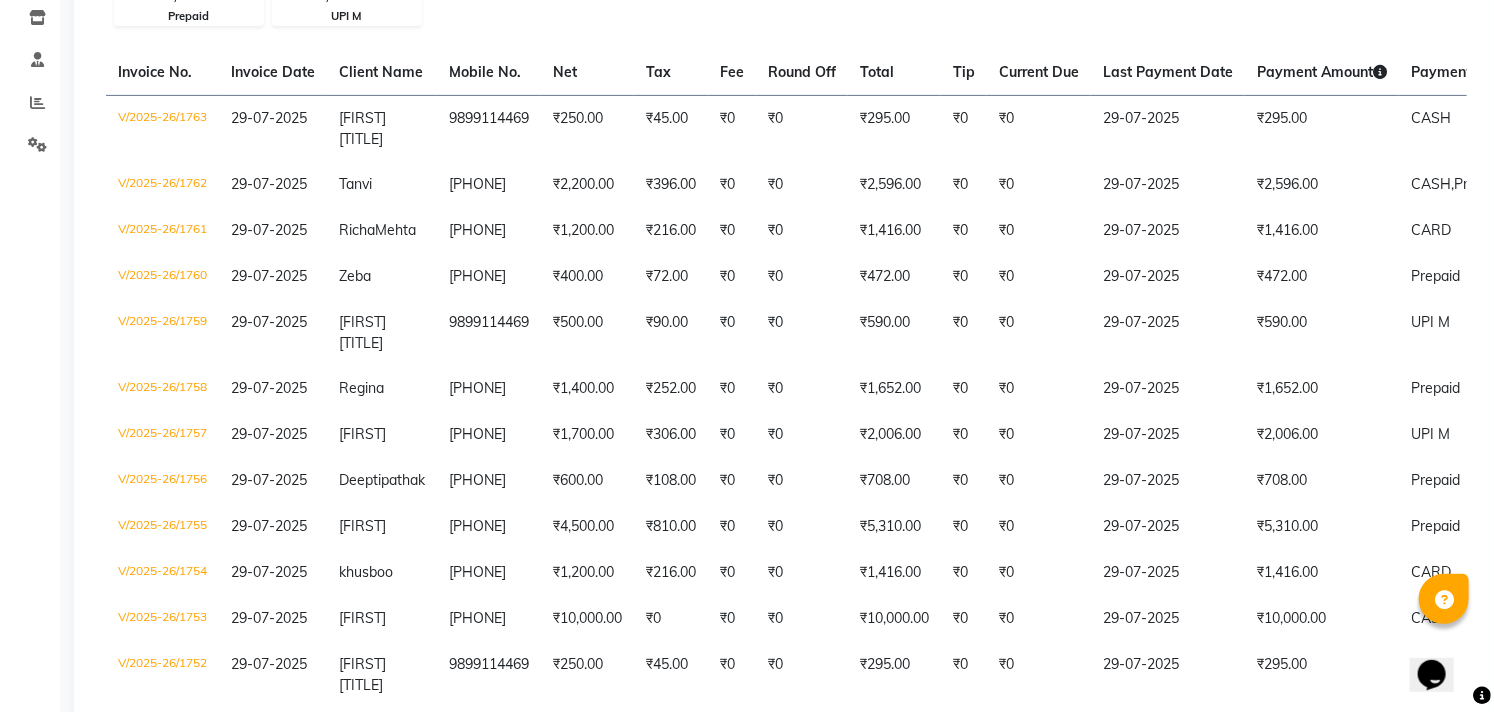 scroll, scrollTop: 333, scrollLeft: 0, axis: vertical 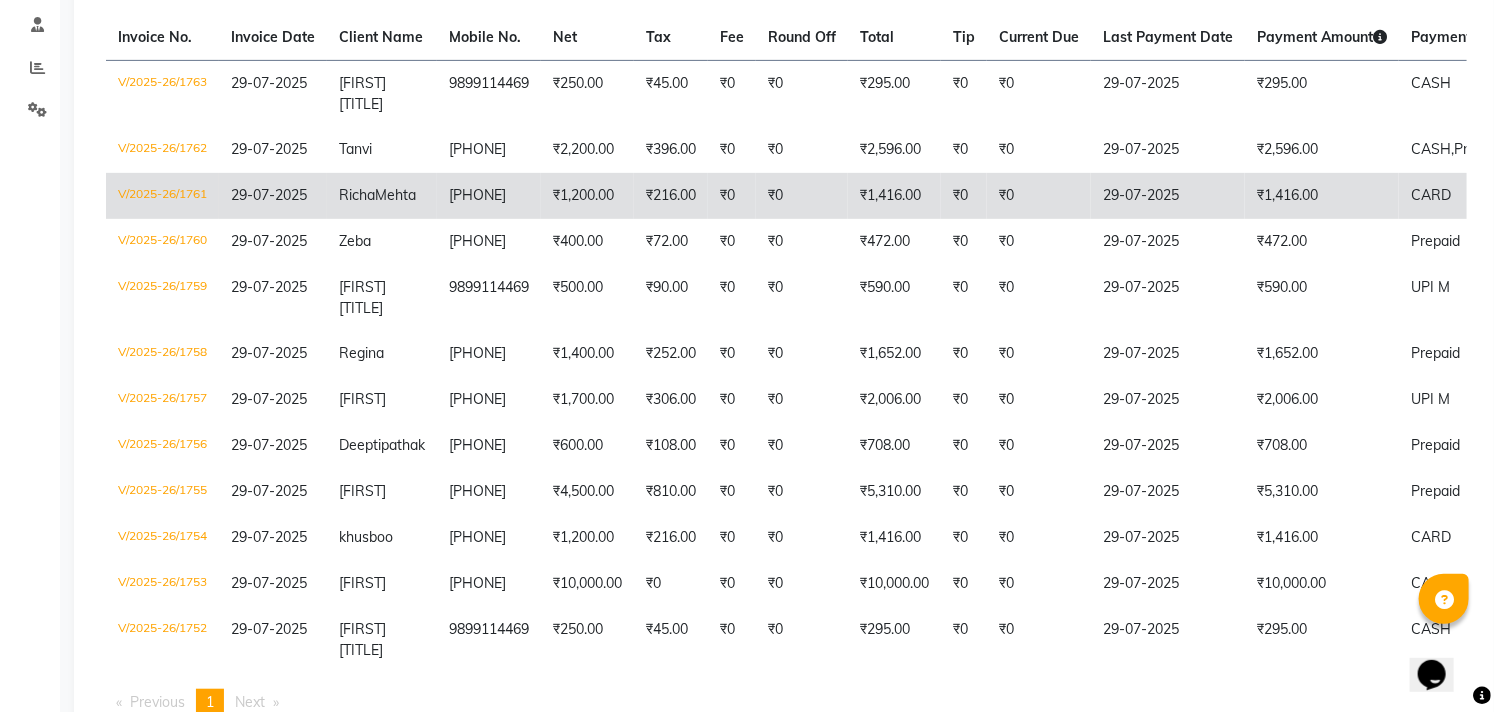 click on "₹1,200.00" 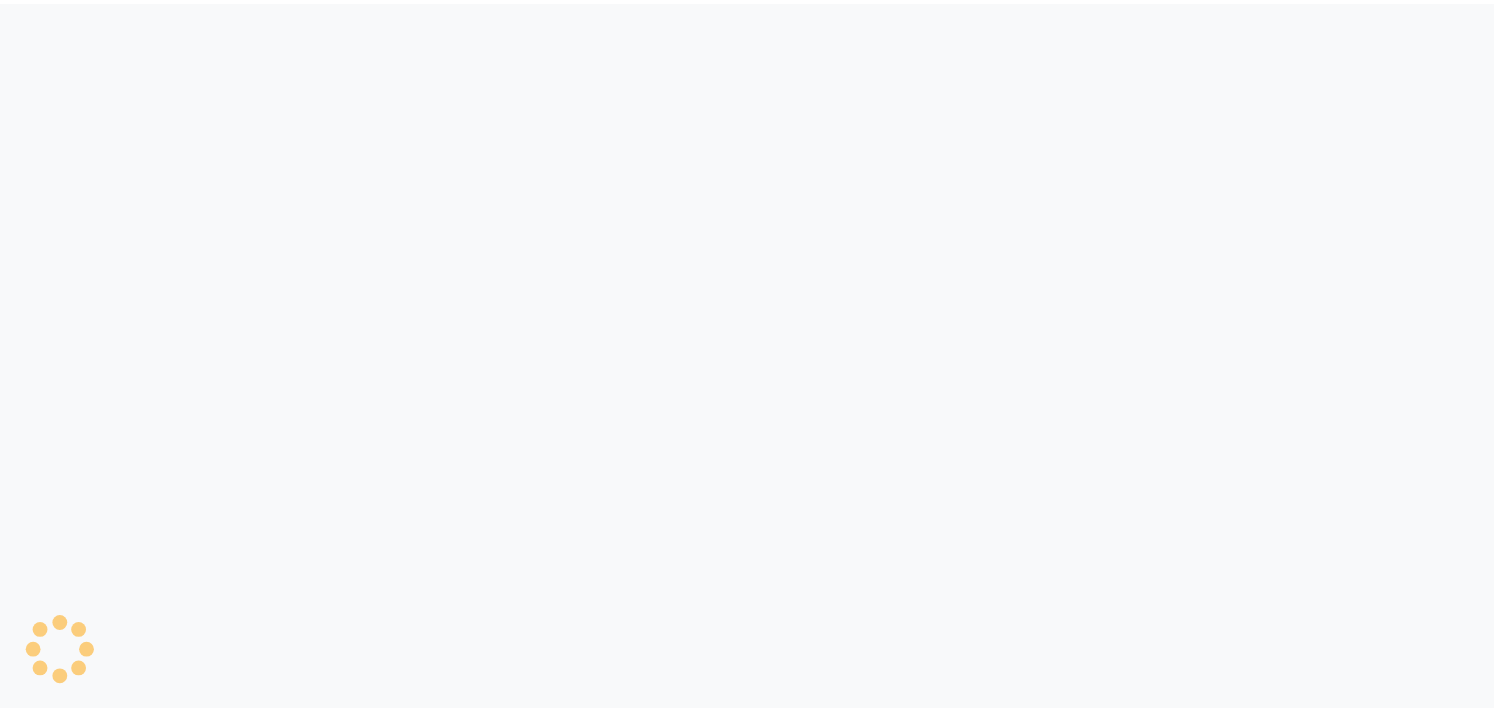 scroll, scrollTop: 0, scrollLeft: 0, axis: both 